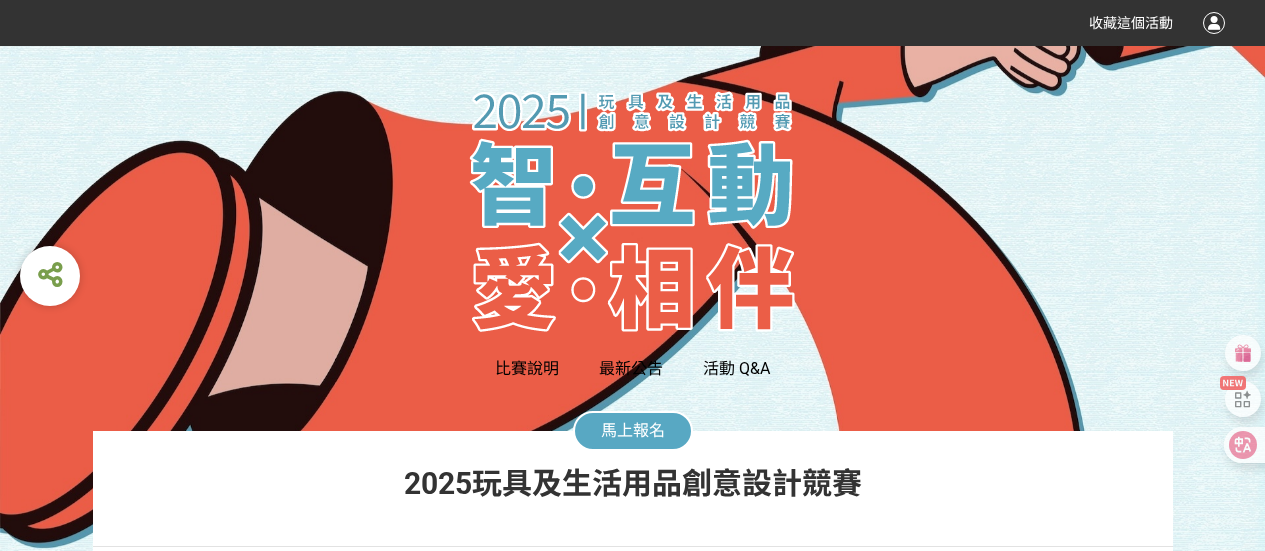 scroll, scrollTop: 0, scrollLeft: 0, axis: both 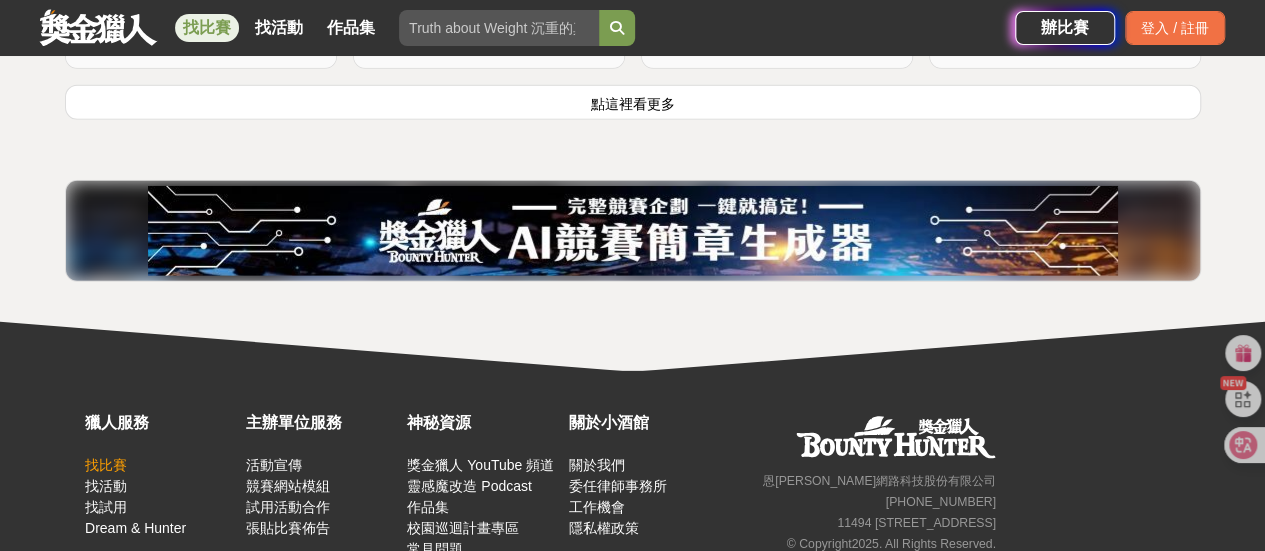 click on "找比賽" at bounding box center [106, 465] 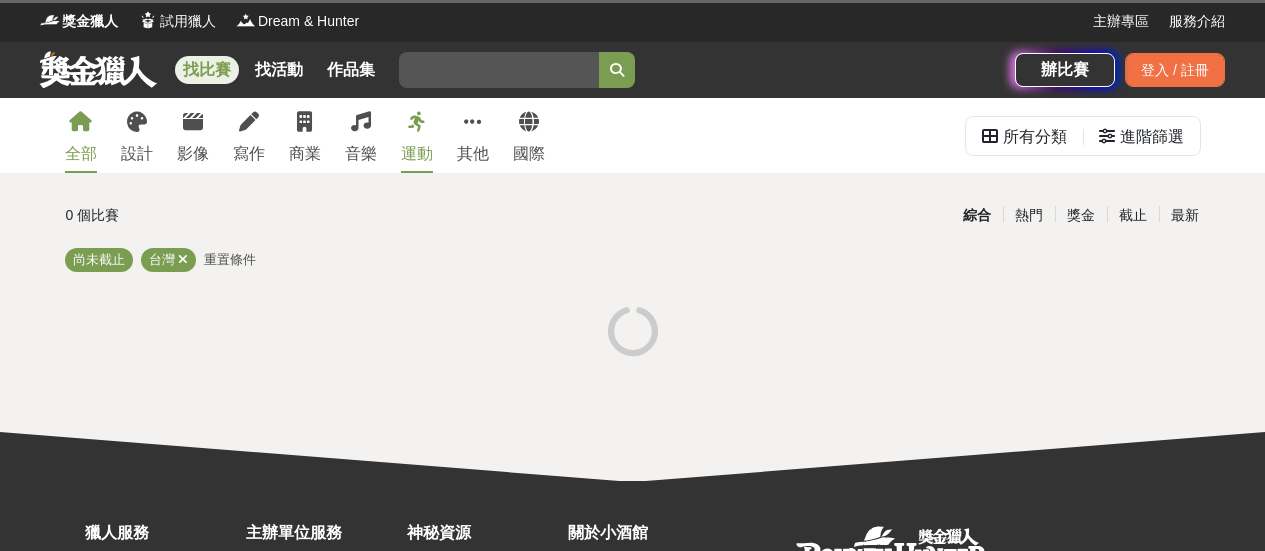 scroll, scrollTop: 0, scrollLeft: 0, axis: both 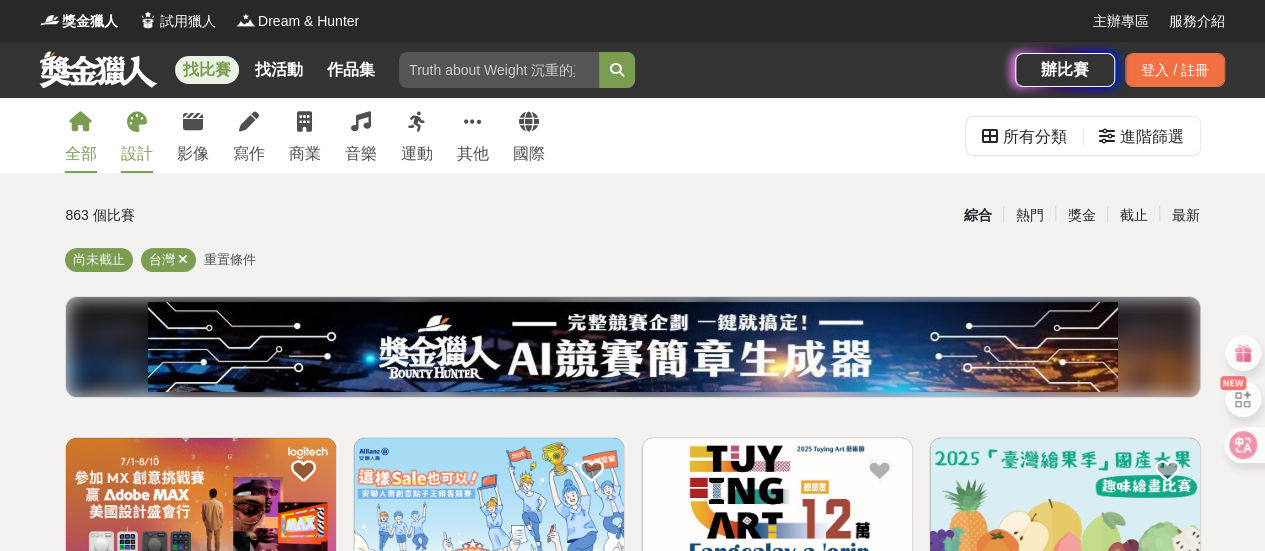 click on "設計" at bounding box center [137, 154] 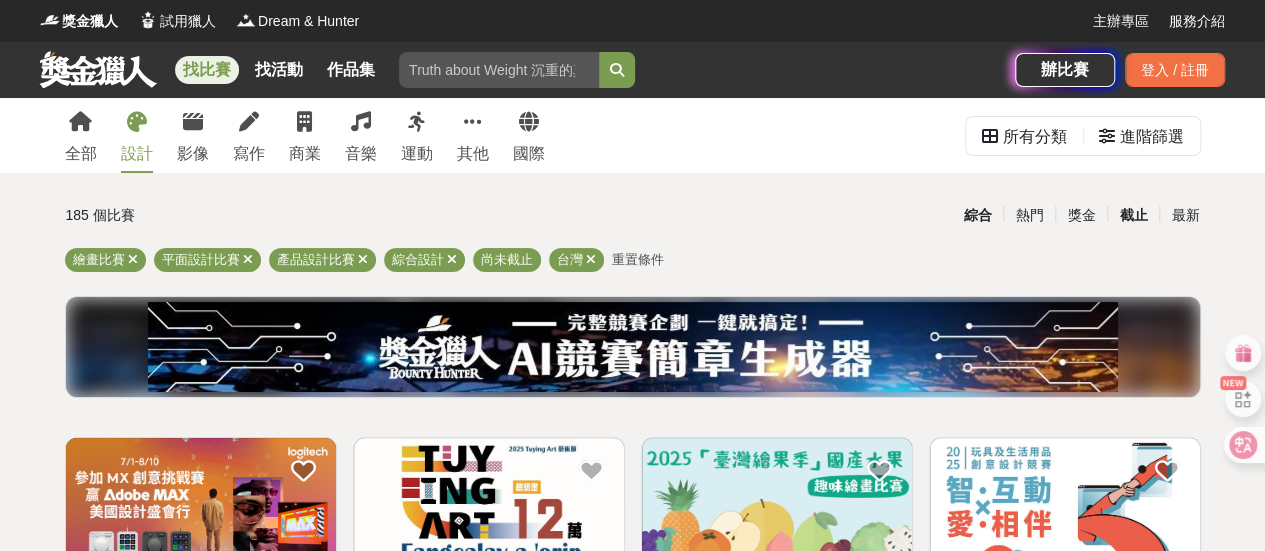 click on "截止" at bounding box center [1133, 215] 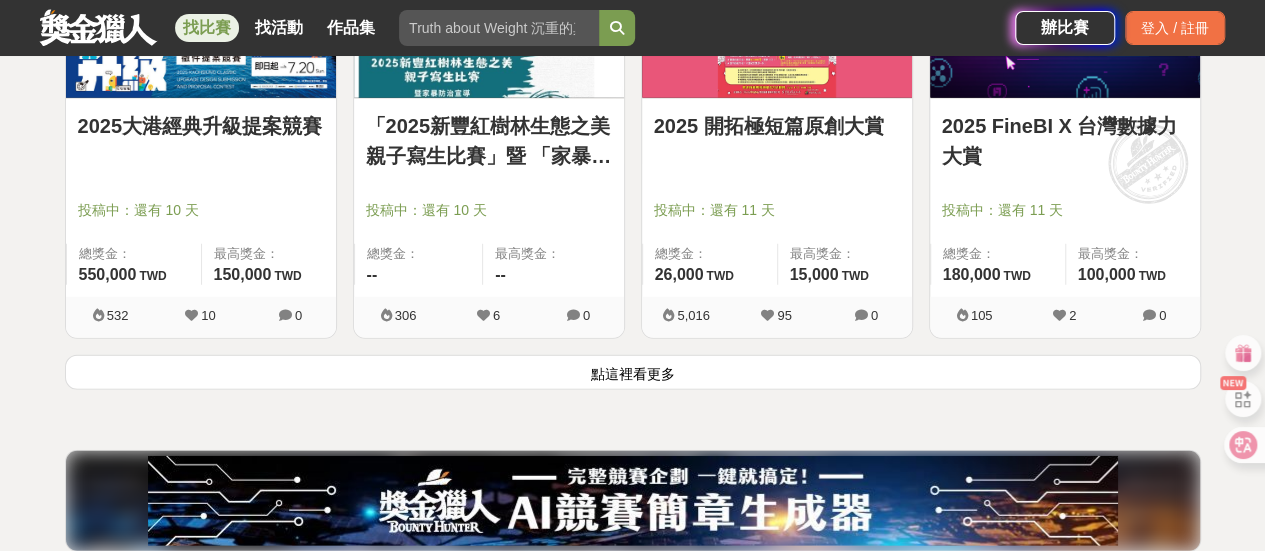scroll, scrollTop: 2600, scrollLeft: 0, axis: vertical 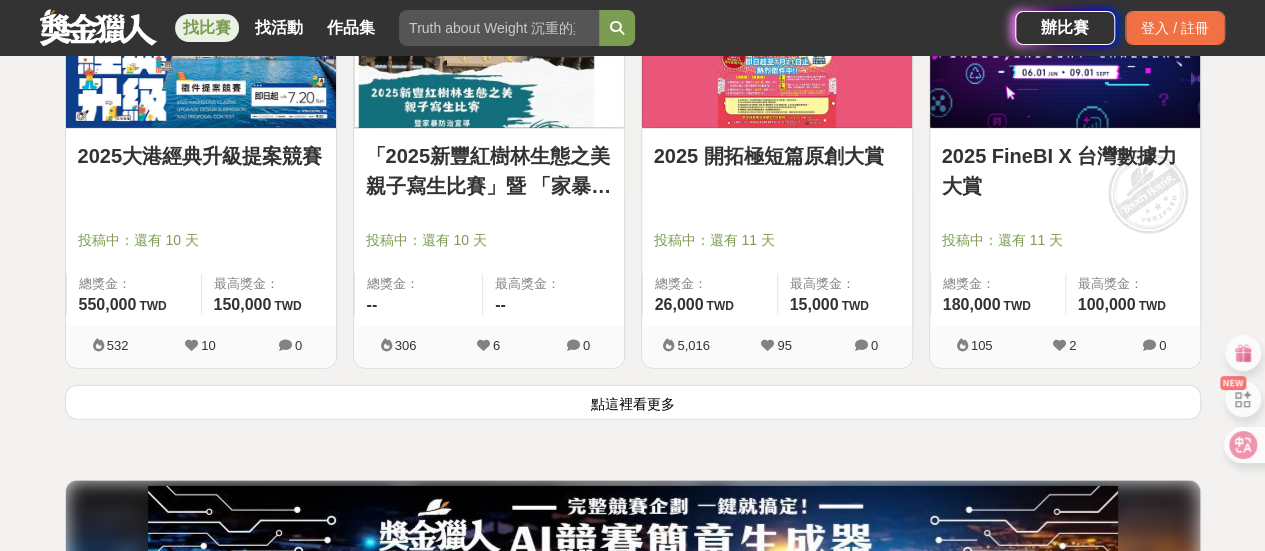 click on "點這裡看更多" at bounding box center (633, 402) 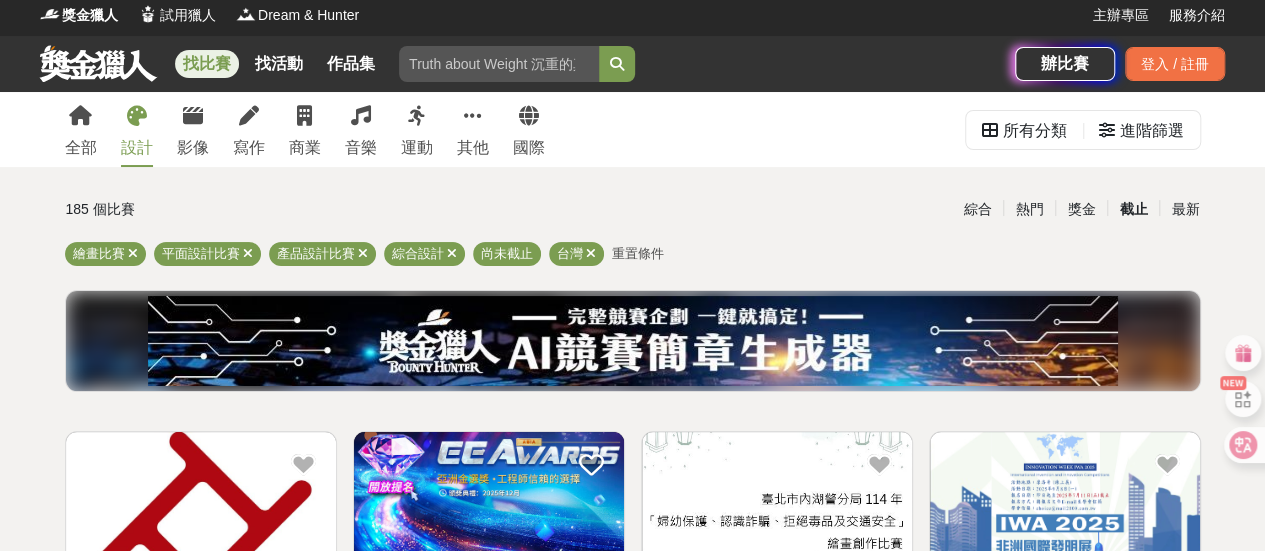 scroll, scrollTop: 0, scrollLeft: 0, axis: both 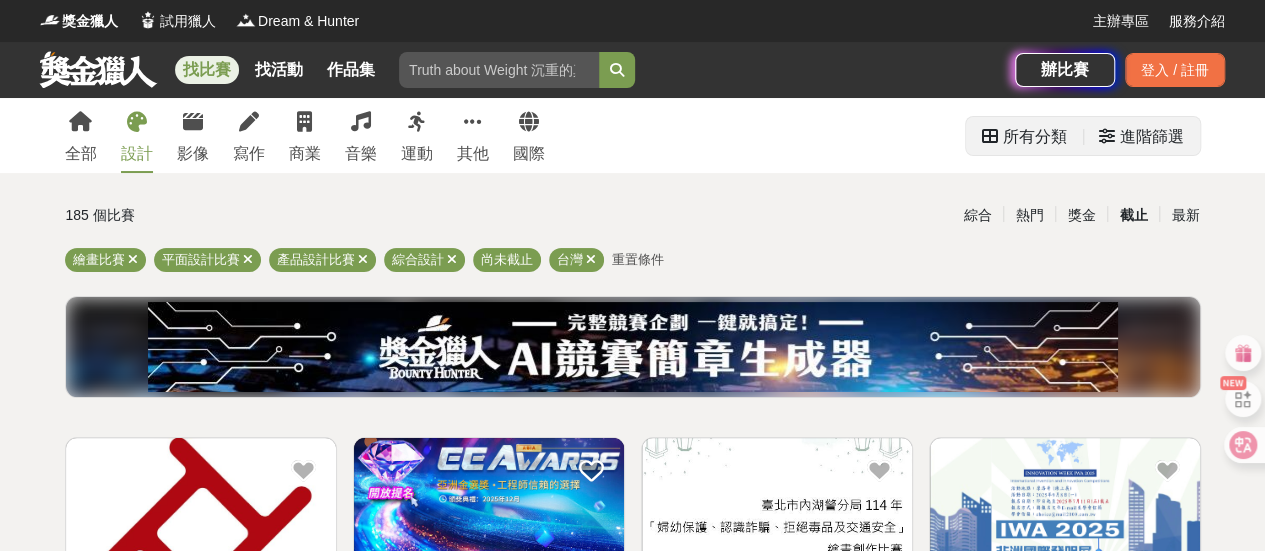click on "進階篩選" at bounding box center (1152, 137) 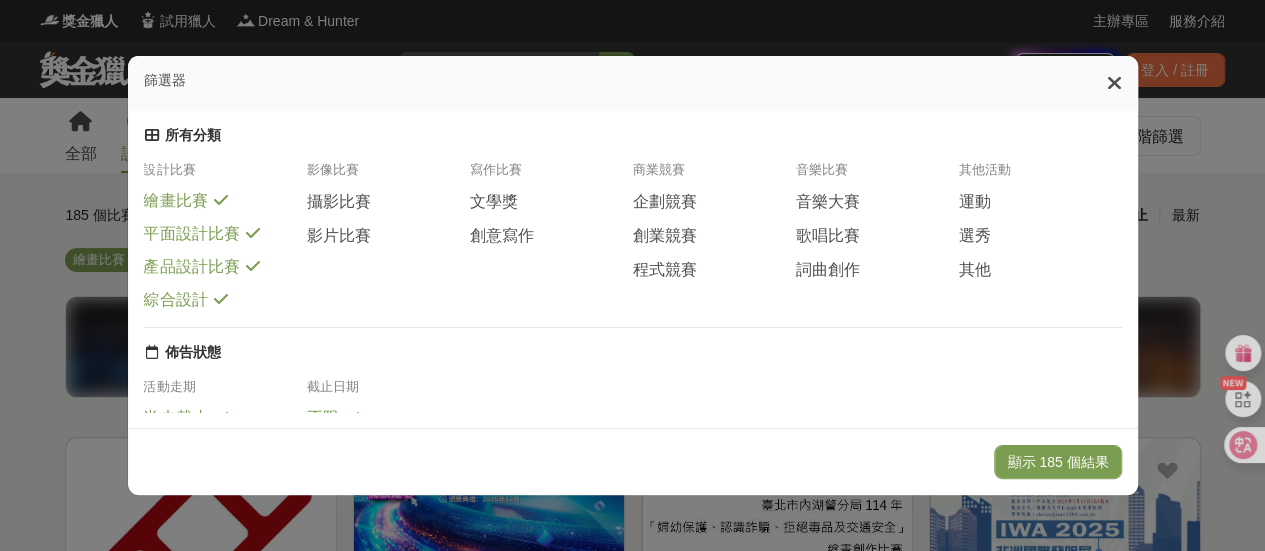 click at bounding box center [221, 200] 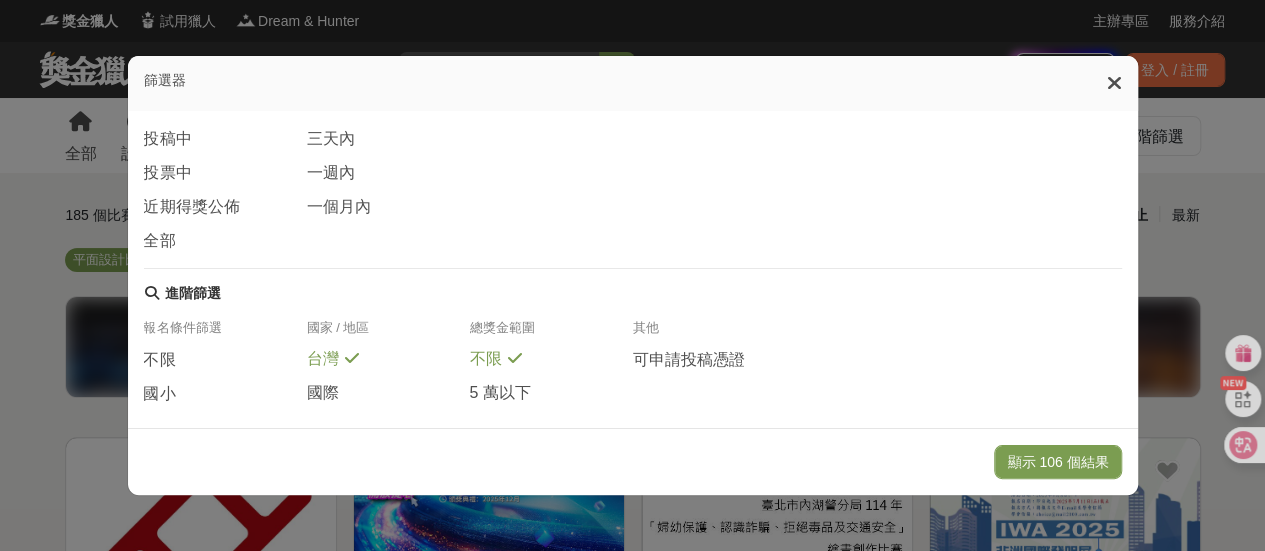 scroll, scrollTop: 214, scrollLeft: 0, axis: vertical 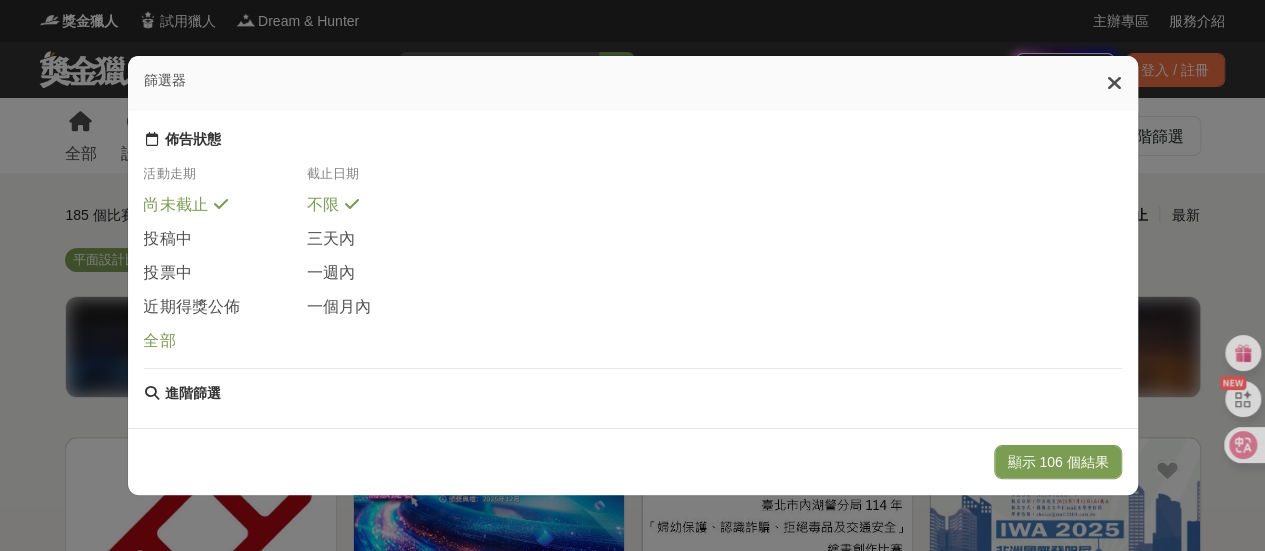 click on "全部" at bounding box center (160, 341) 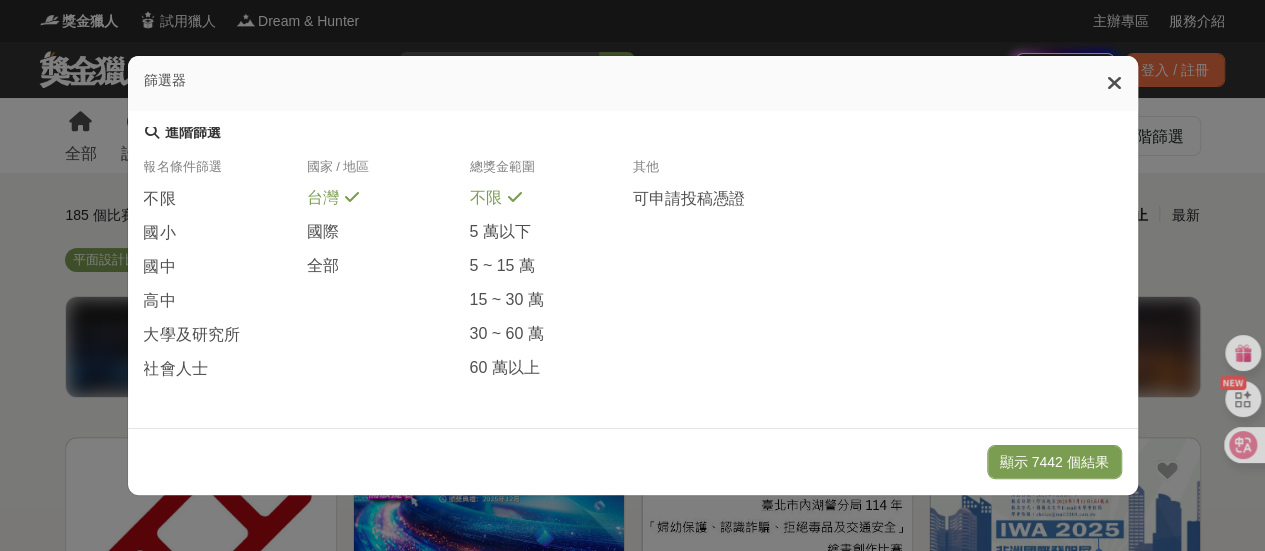 scroll, scrollTop: 513, scrollLeft: 0, axis: vertical 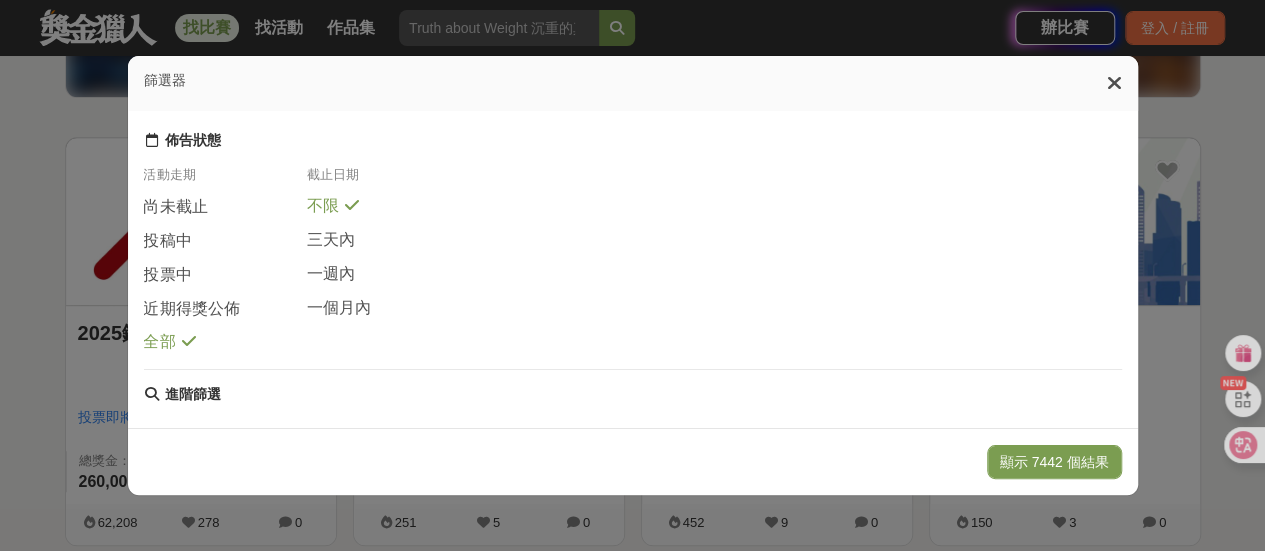click at bounding box center (1114, 83) 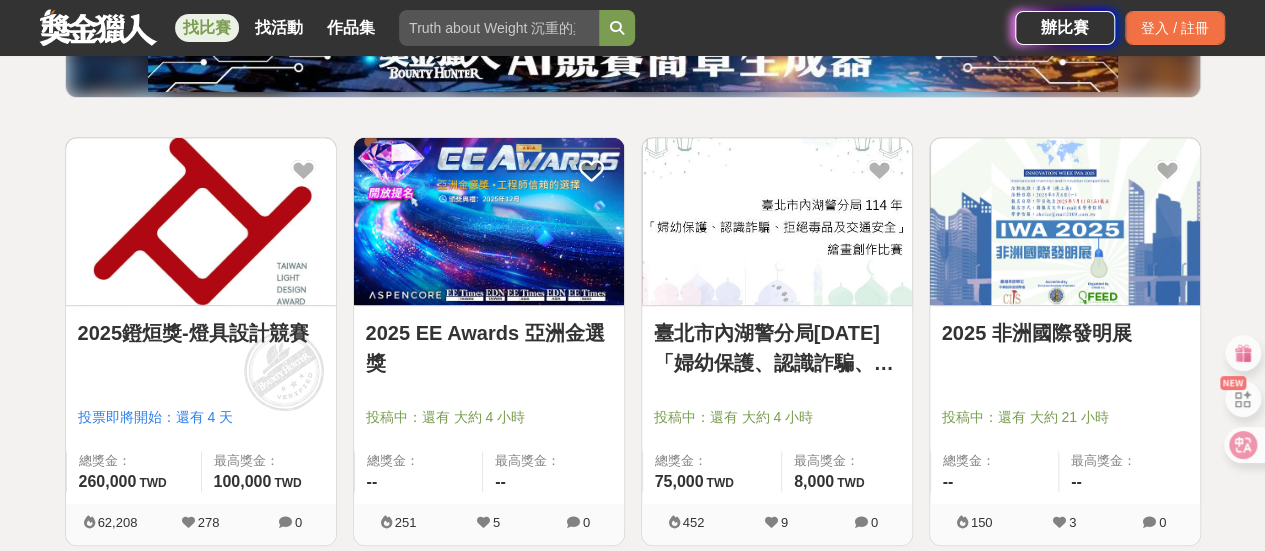 scroll, scrollTop: 400, scrollLeft: 0, axis: vertical 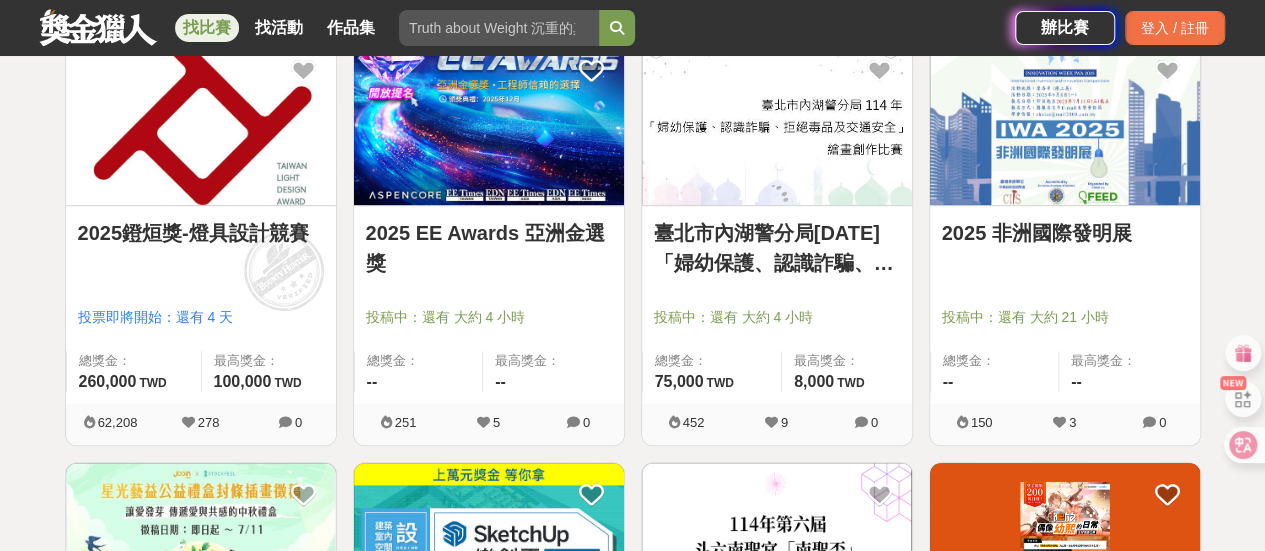click on "2025 EE Awards 亞洲金選獎" at bounding box center [489, 248] 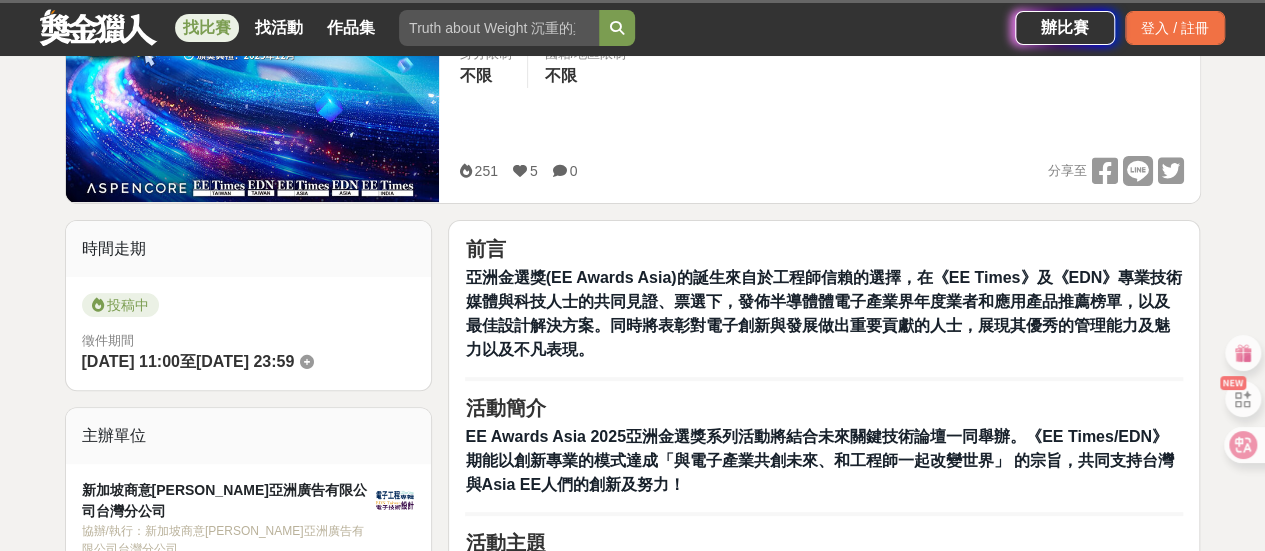 scroll, scrollTop: 200, scrollLeft: 0, axis: vertical 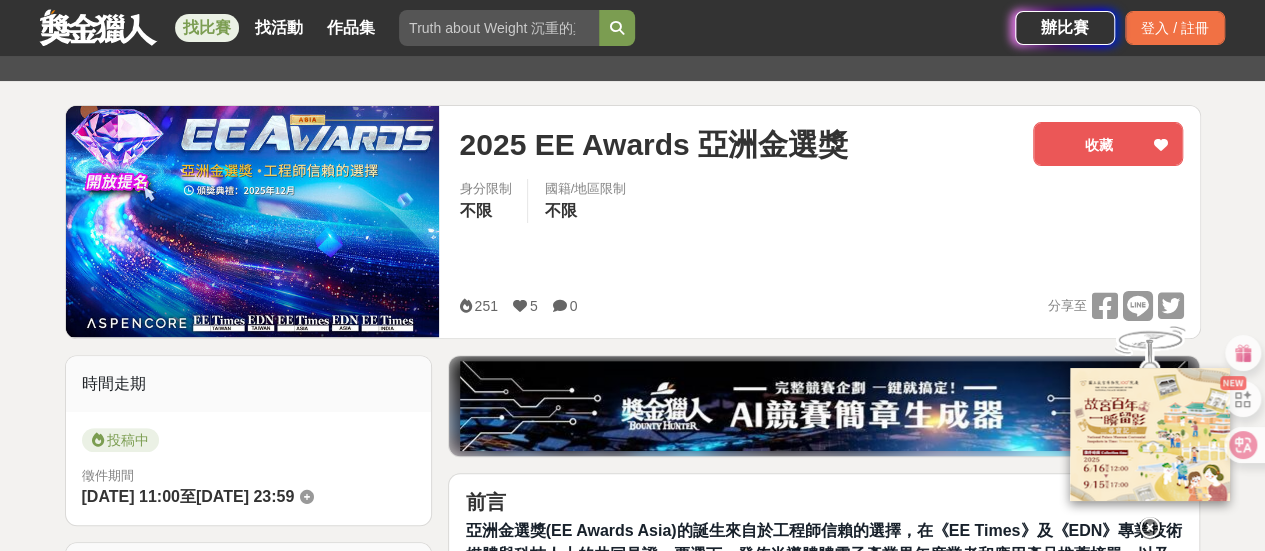 click at bounding box center (1150, 528) 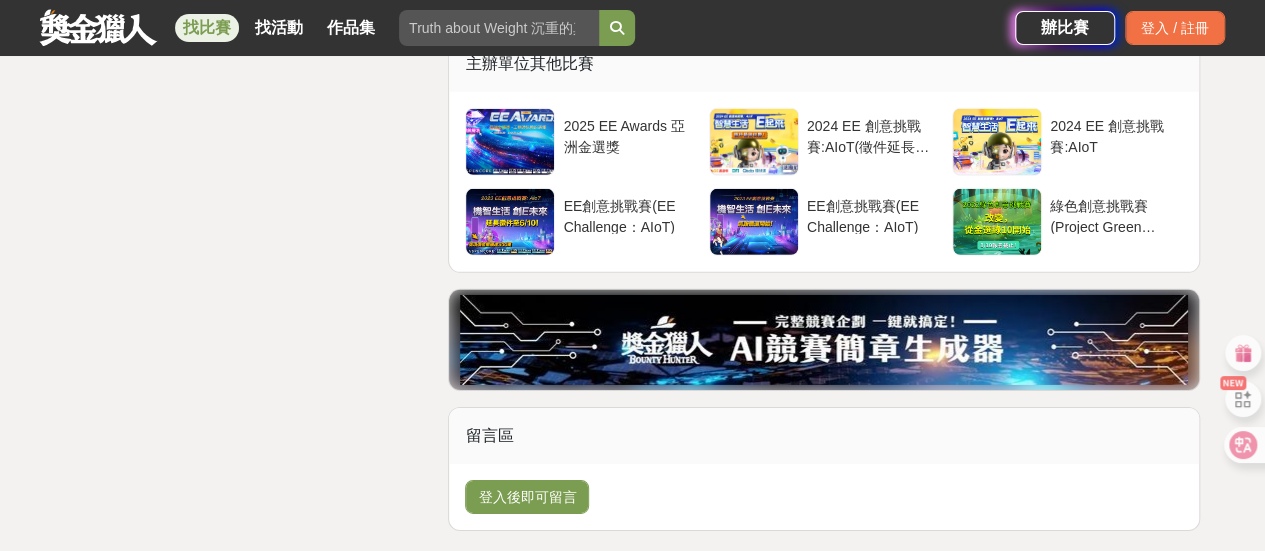 scroll, scrollTop: 3100, scrollLeft: 0, axis: vertical 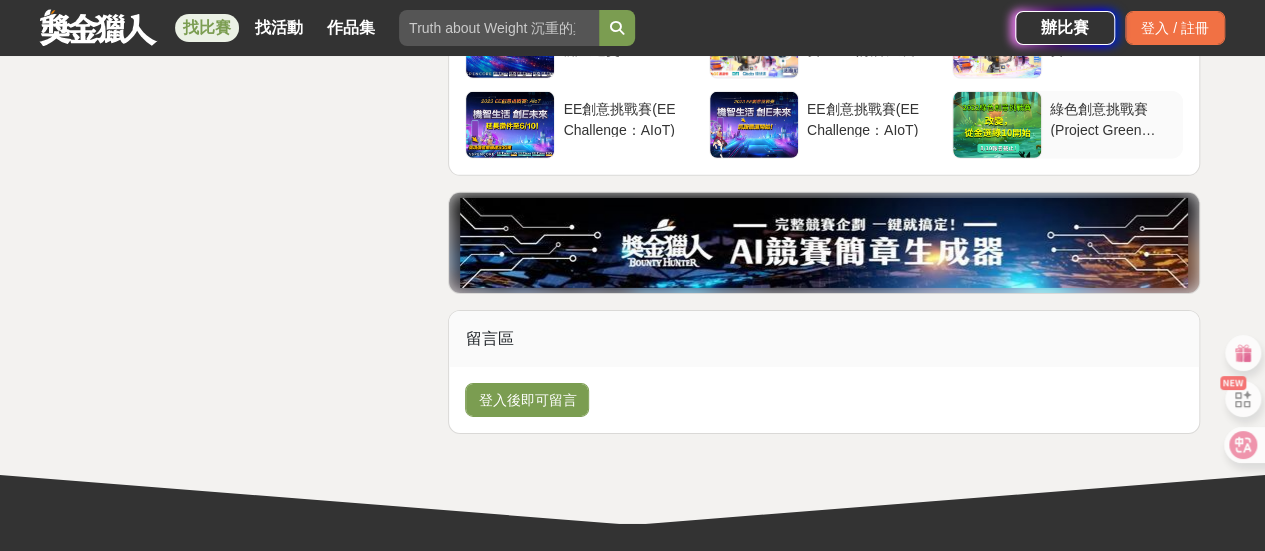 click at bounding box center [997, 125] 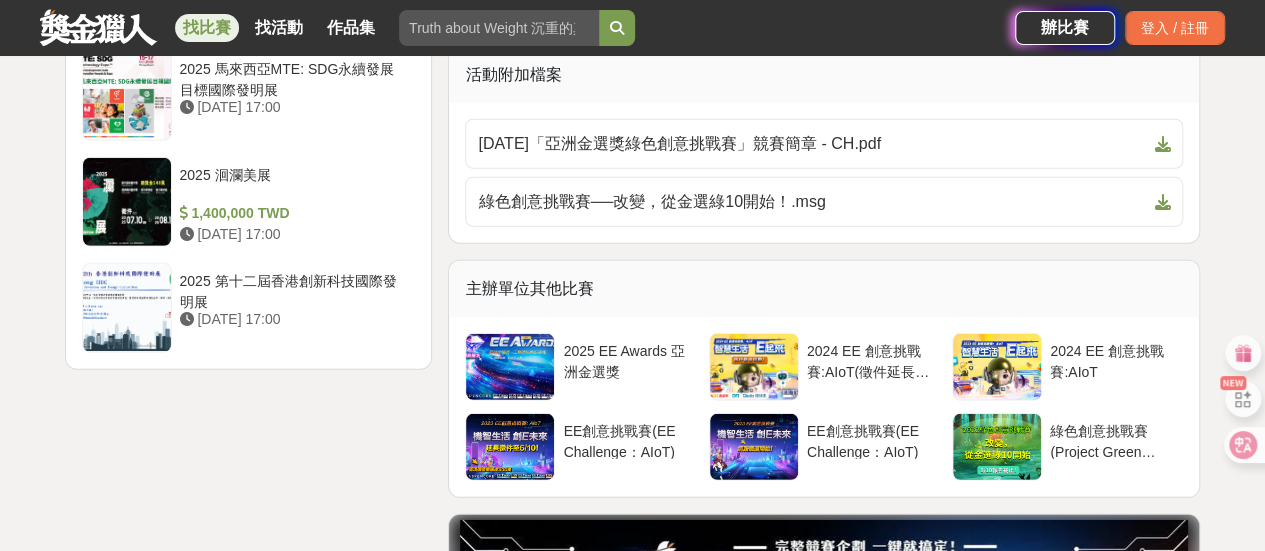 scroll, scrollTop: 3000, scrollLeft: 0, axis: vertical 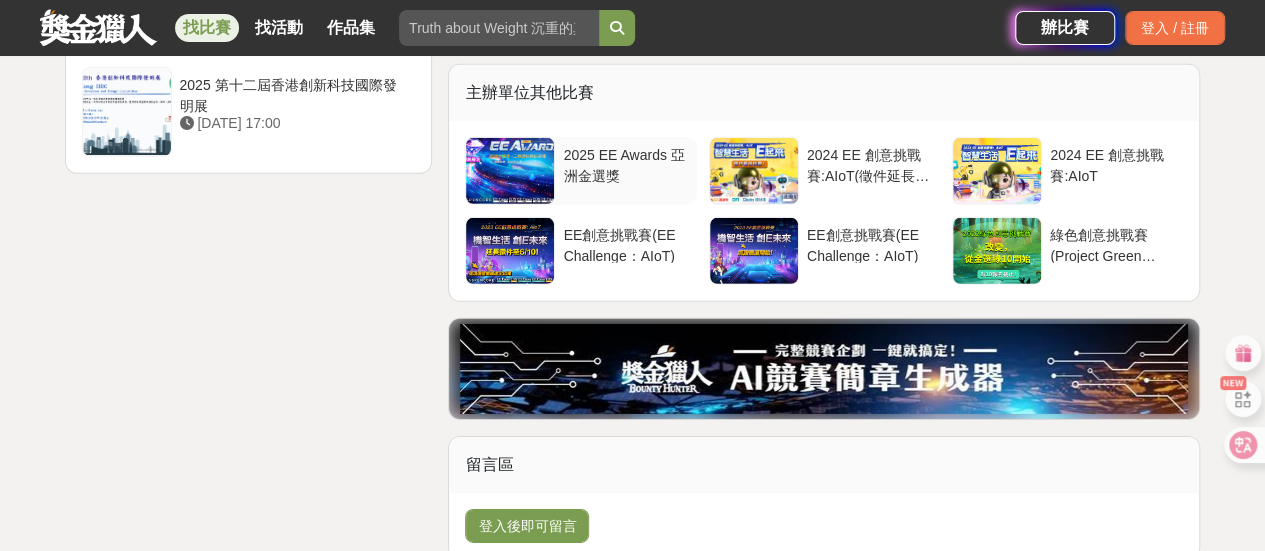 click at bounding box center (510, 171) 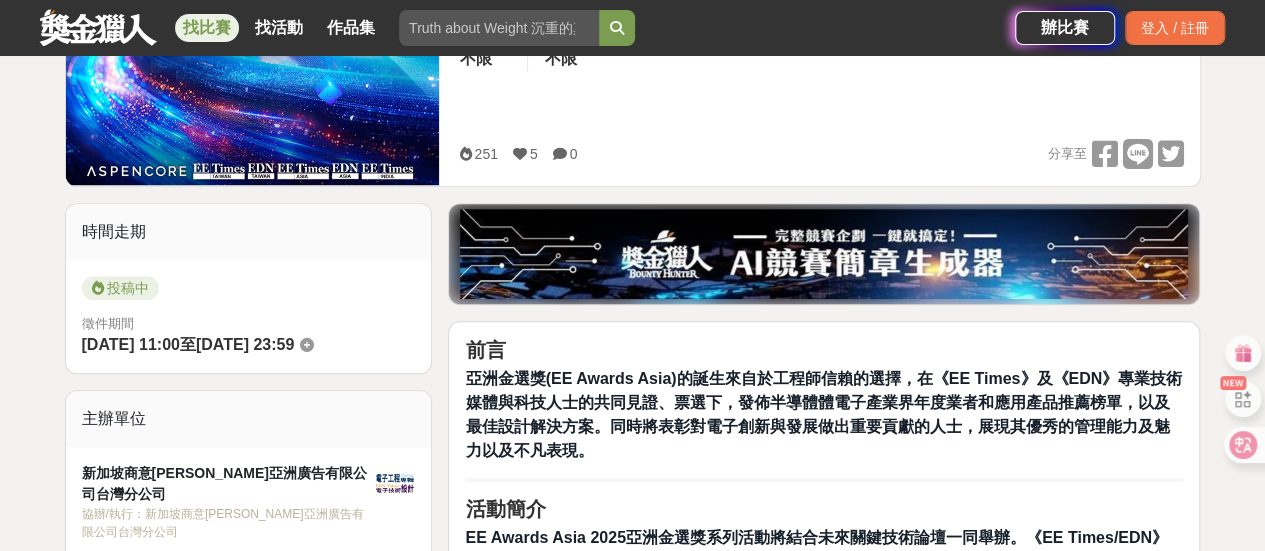 scroll, scrollTop: 200, scrollLeft: 0, axis: vertical 